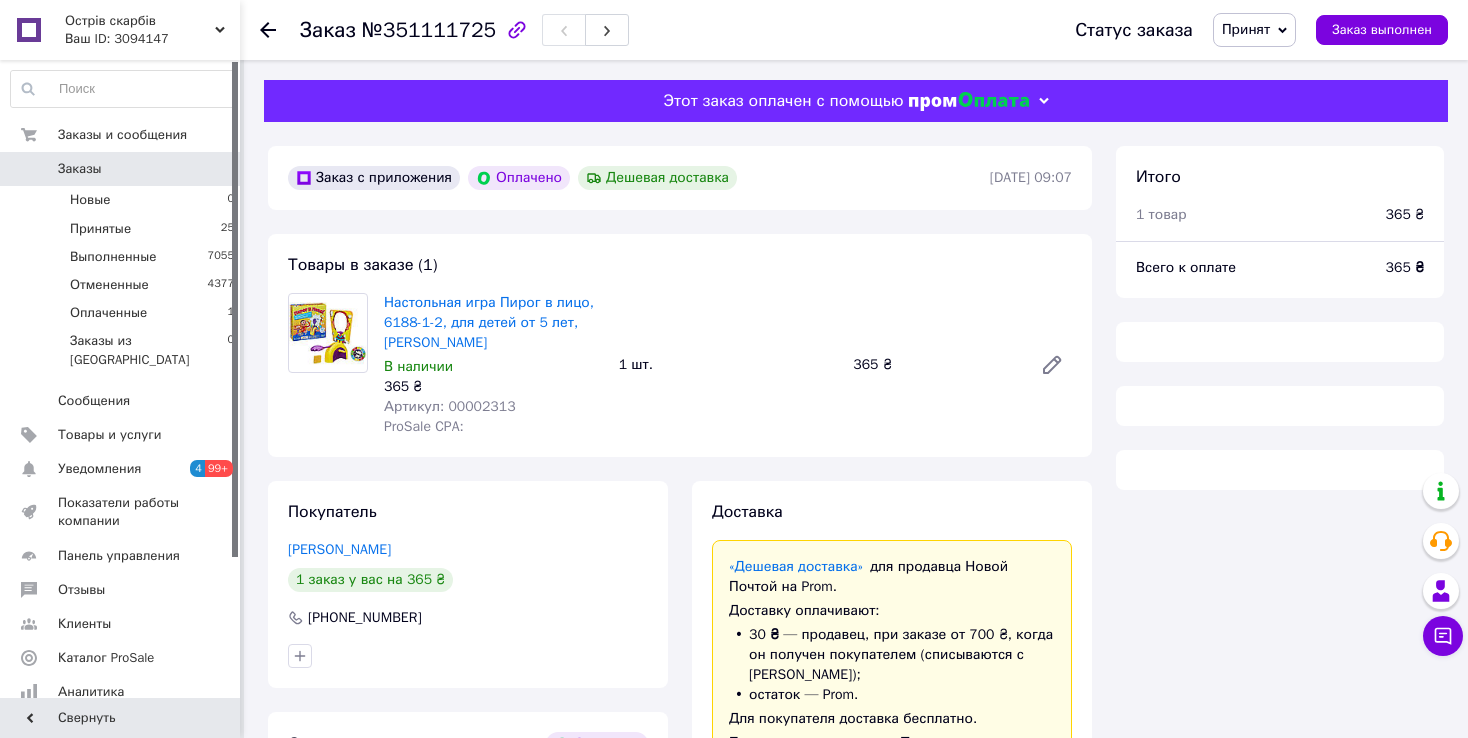 scroll, scrollTop: 800, scrollLeft: 0, axis: vertical 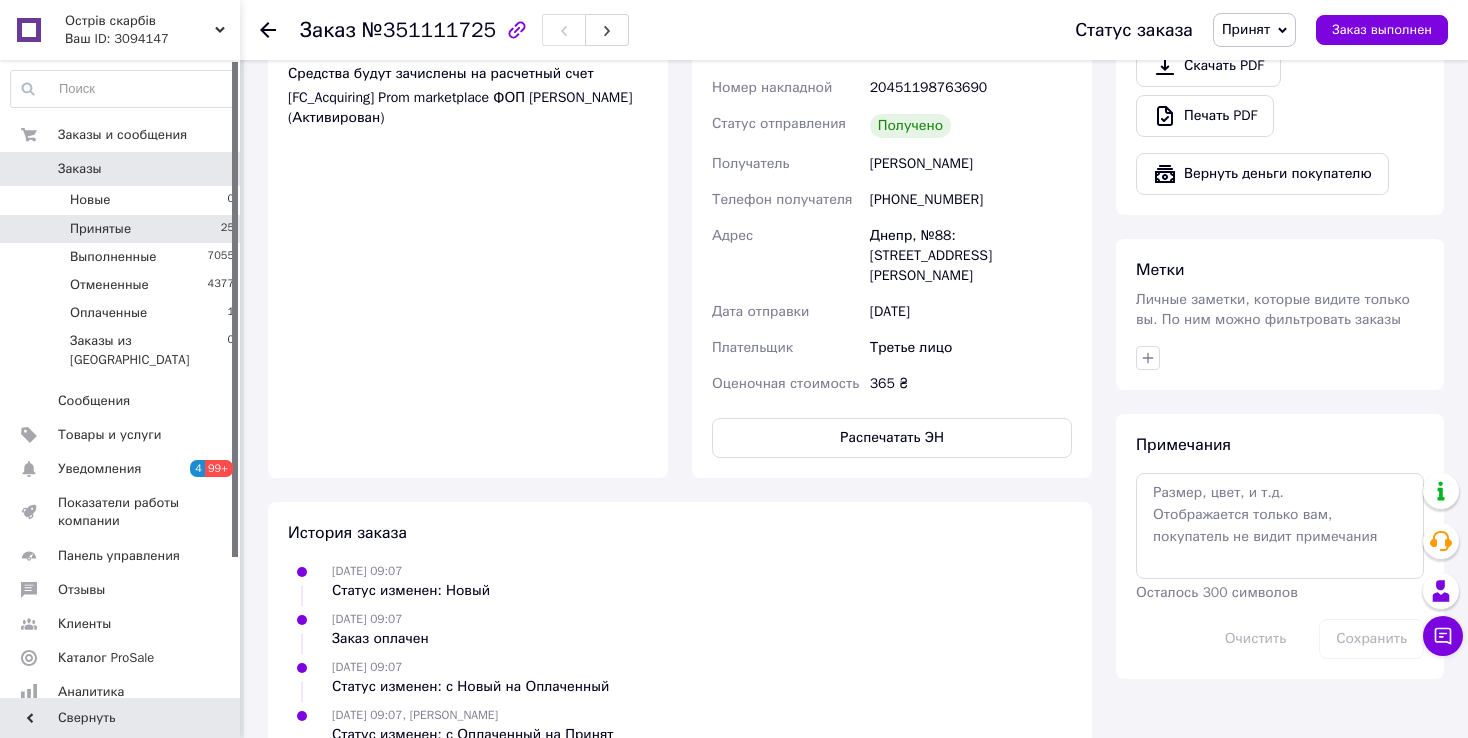 click on "Принятые 25" at bounding box center (123, 229) 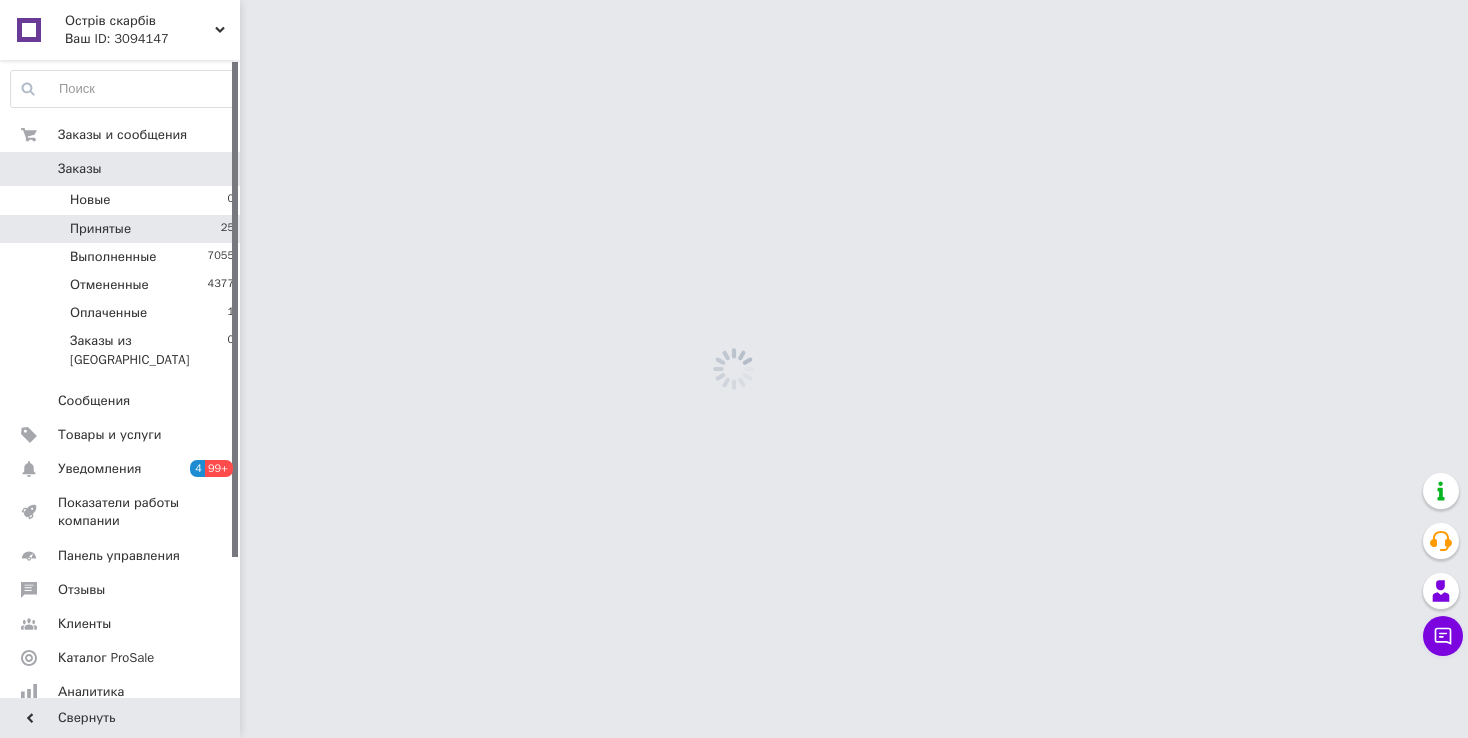 scroll, scrollTop: 0, scrollLeft: 0, axis: both 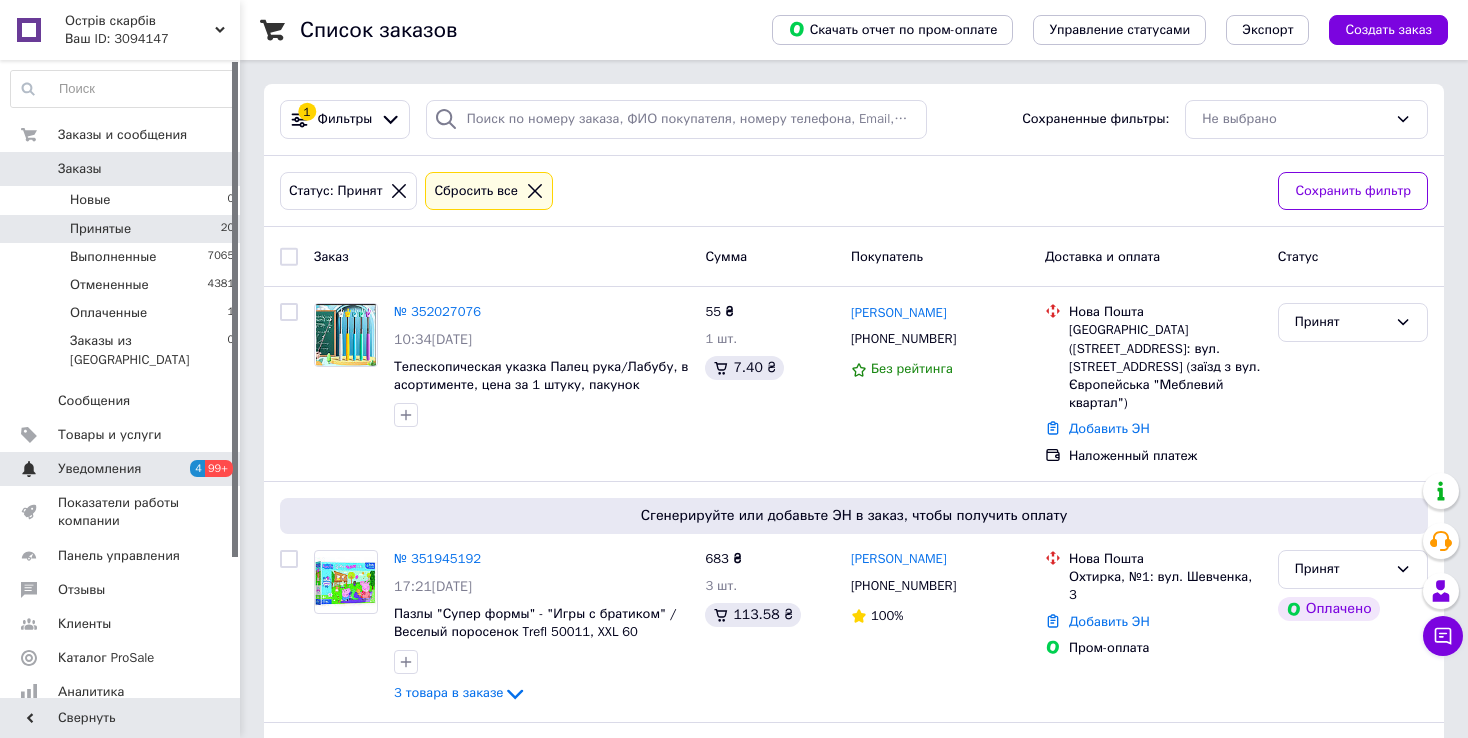 click on "Уведомления" at bounding box center [99, 469] 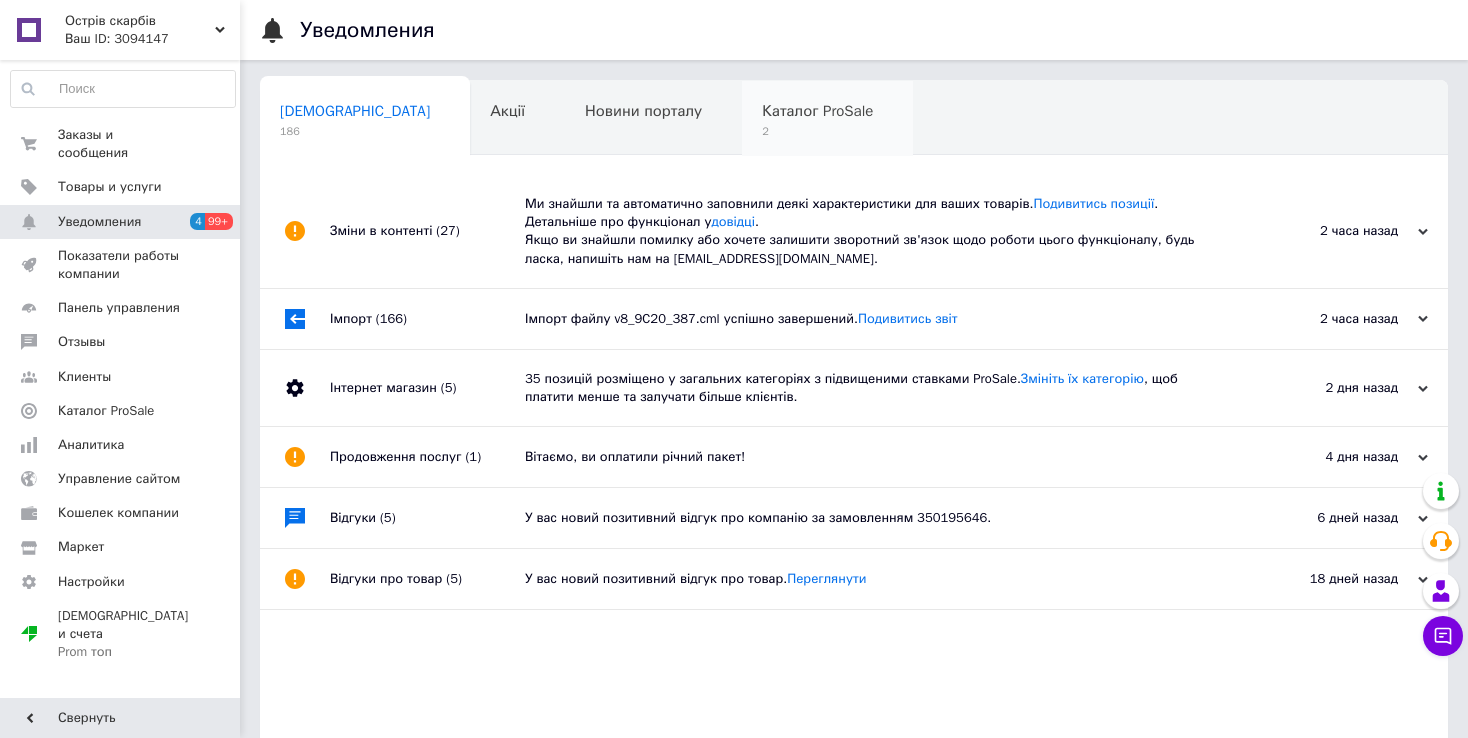 click on "Каталог ProSale 2" at bounding box center (827, 119) 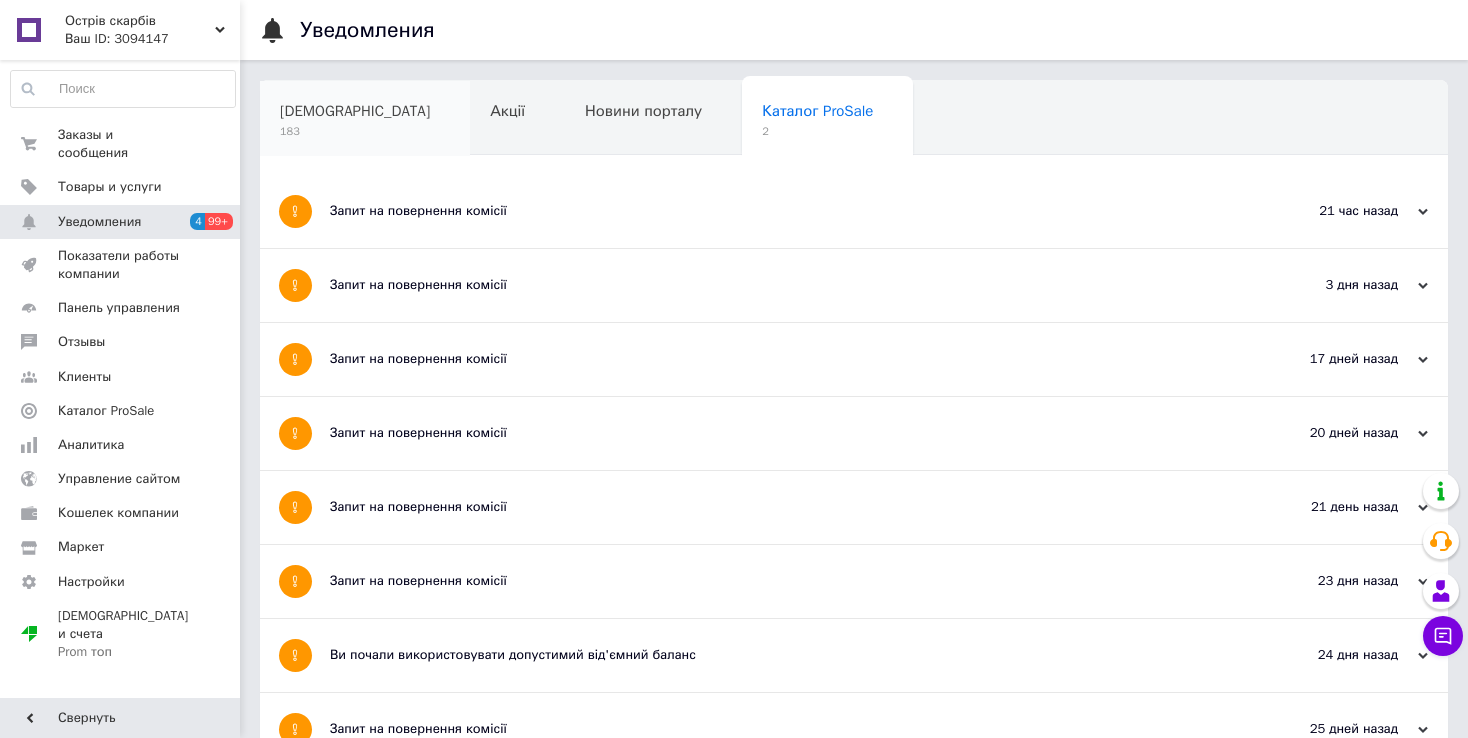 click on "183" at bounding box center [355, 131] 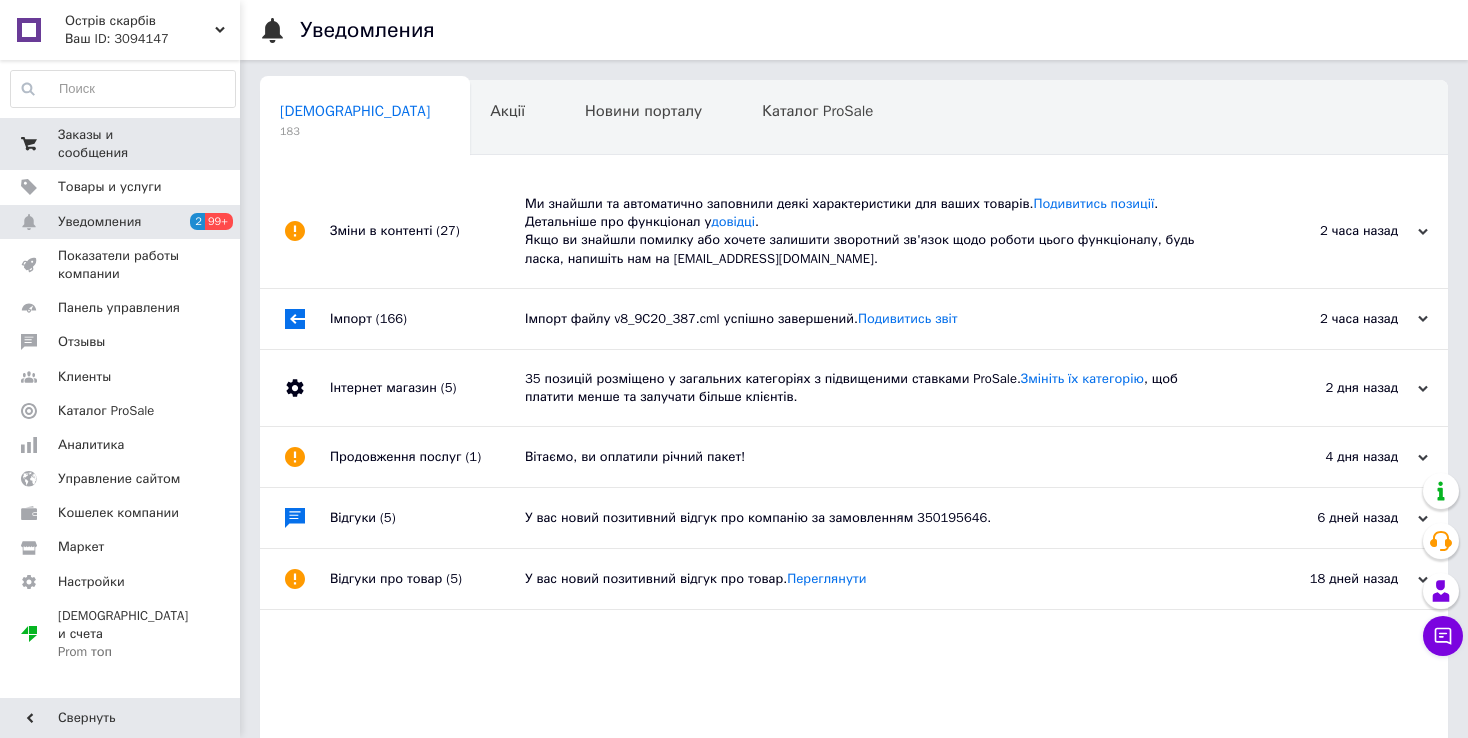 click on "Заказы и сообщения" at bounding box center (121, 144) 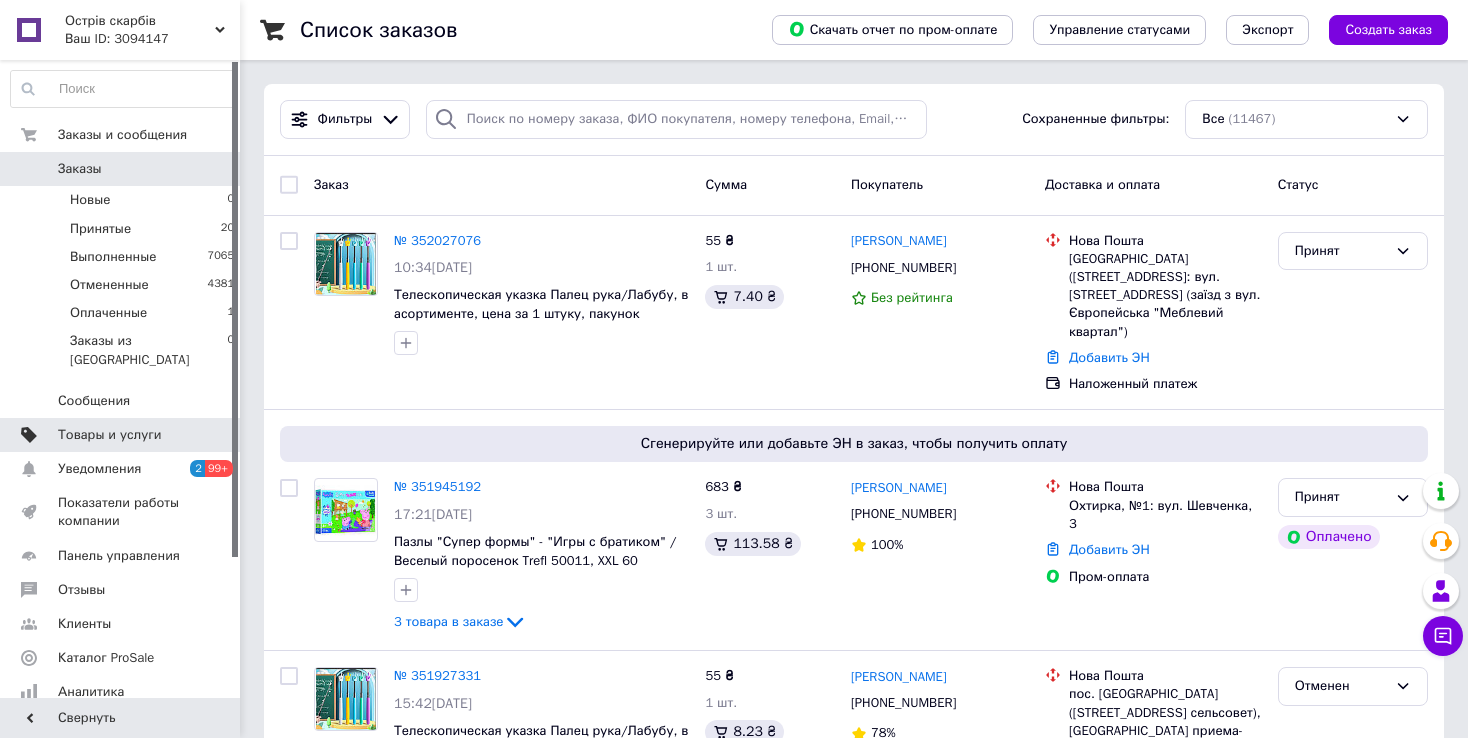 click on "Товары и услуги" at bounding box center [110, 435] 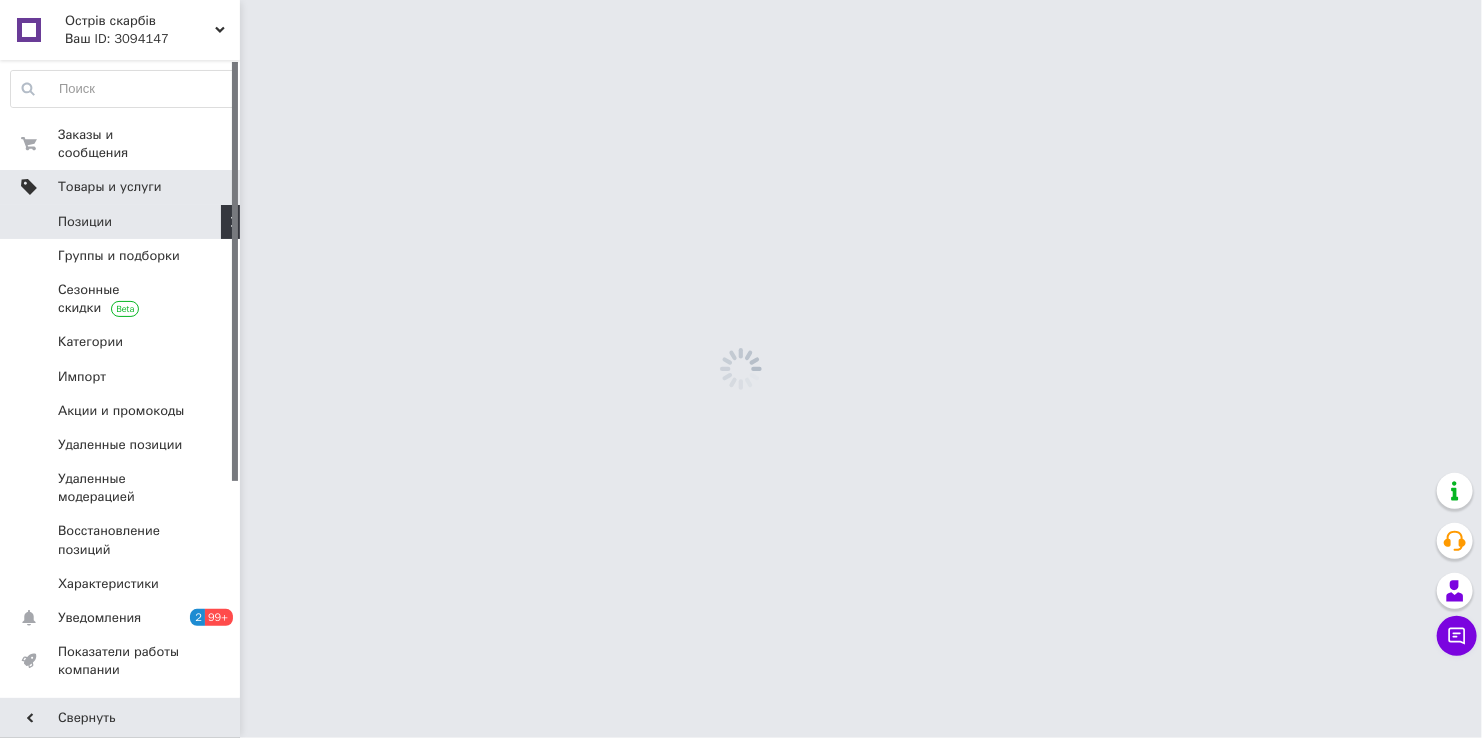 click on "Удаленные позиции" at bounding box center (120, 445) 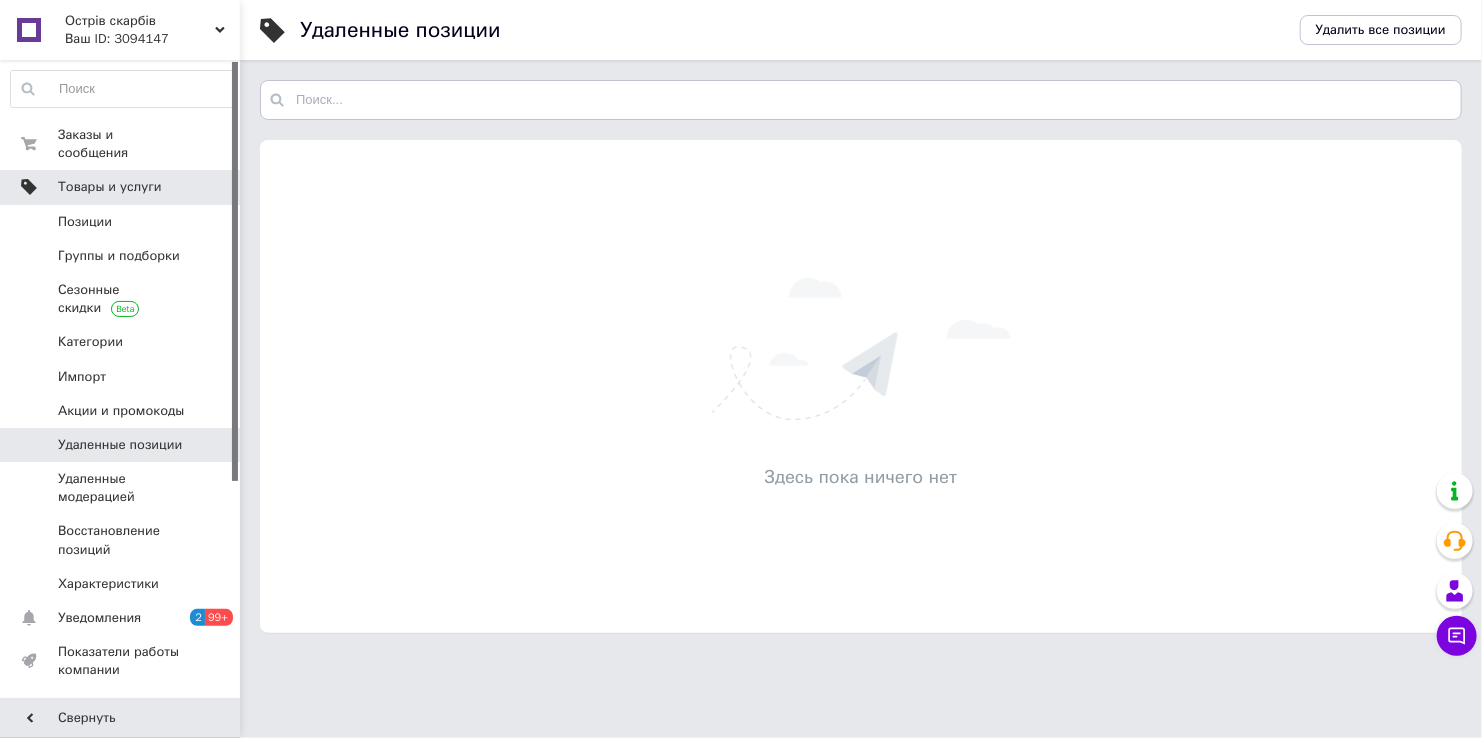 click on "Товары и услуги" at bounding box center [110, 187] 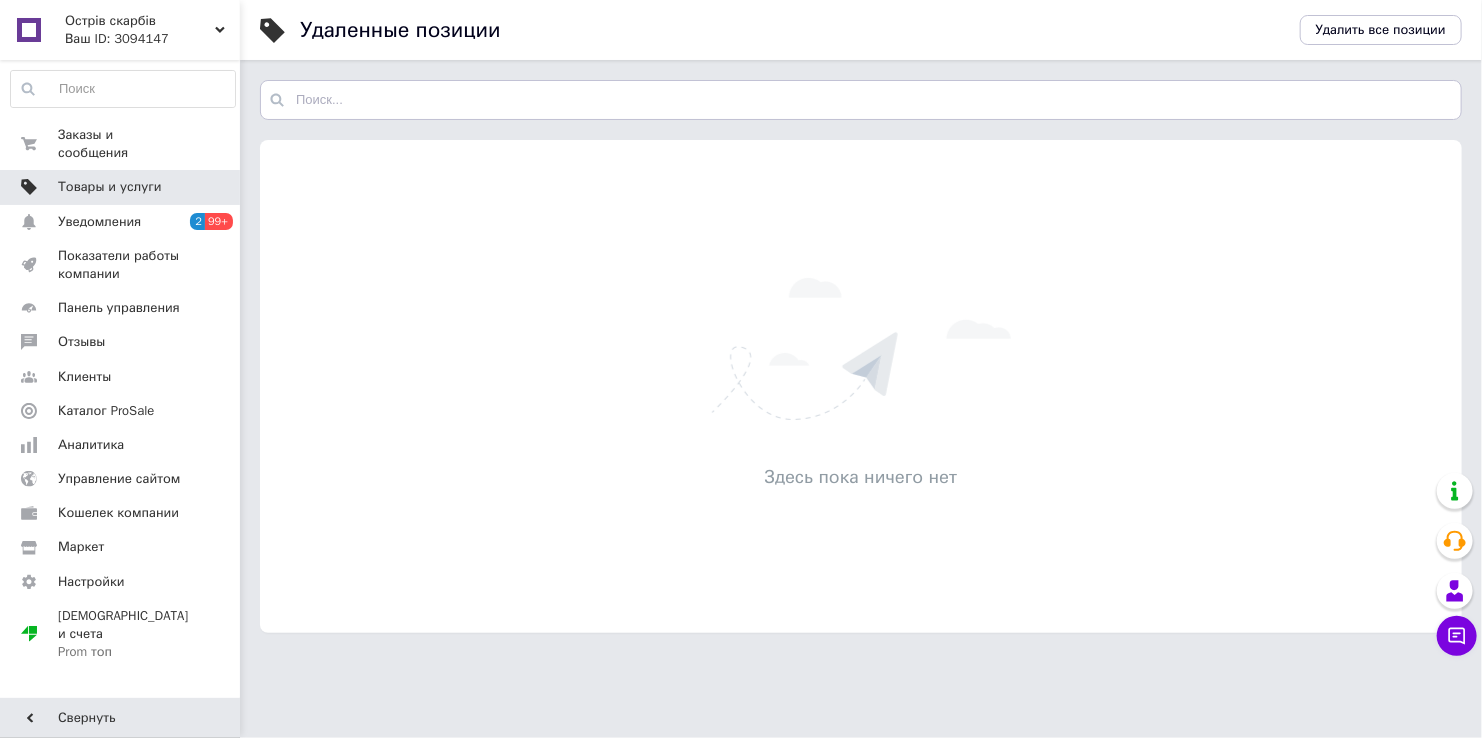 click on "Товары и услуги" at bounding box center (110, 187) 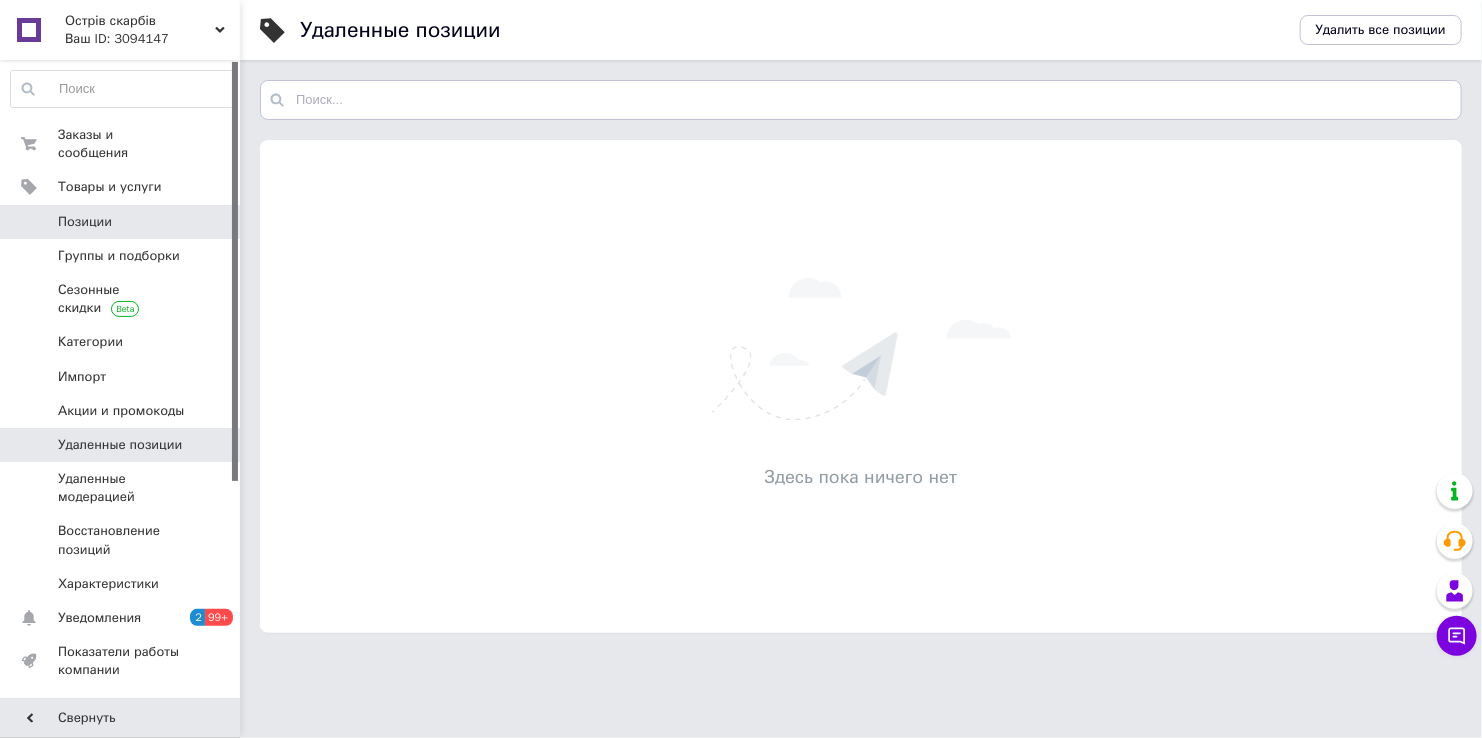 click on "Позиции" at bounding box center (85, 222) 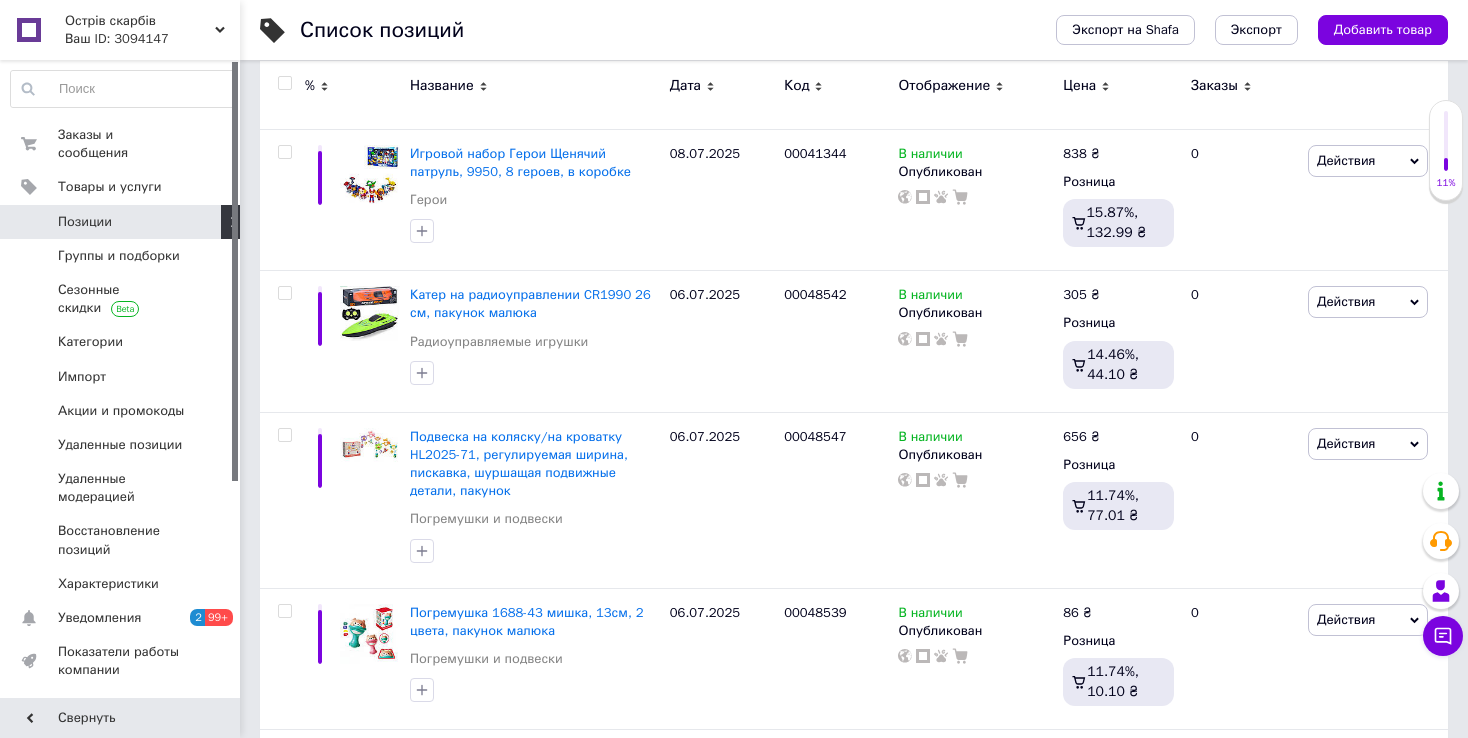 scroll, scrollTop: 449, scrollLeft: 0, axis: vertical 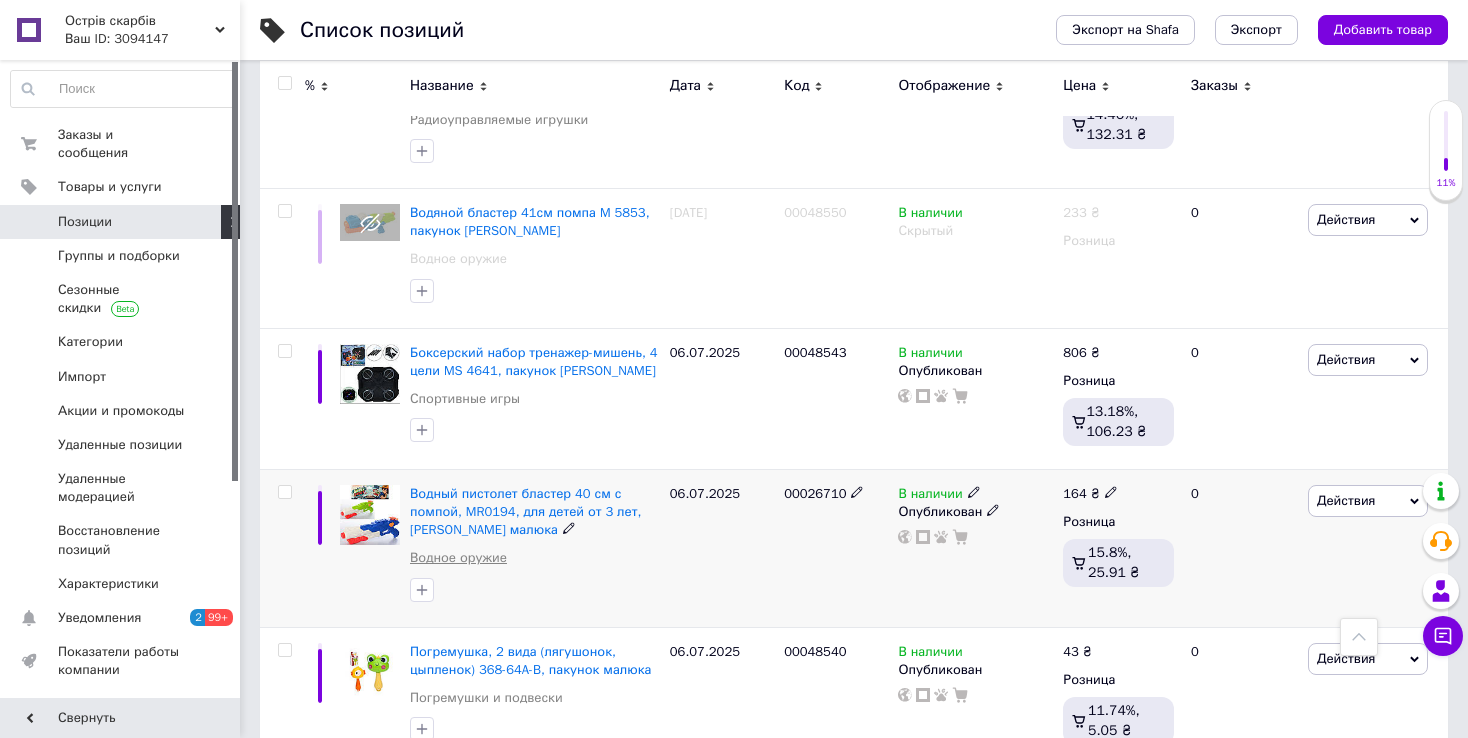 click on "Водное оружие" at bounding box center [458, 558] 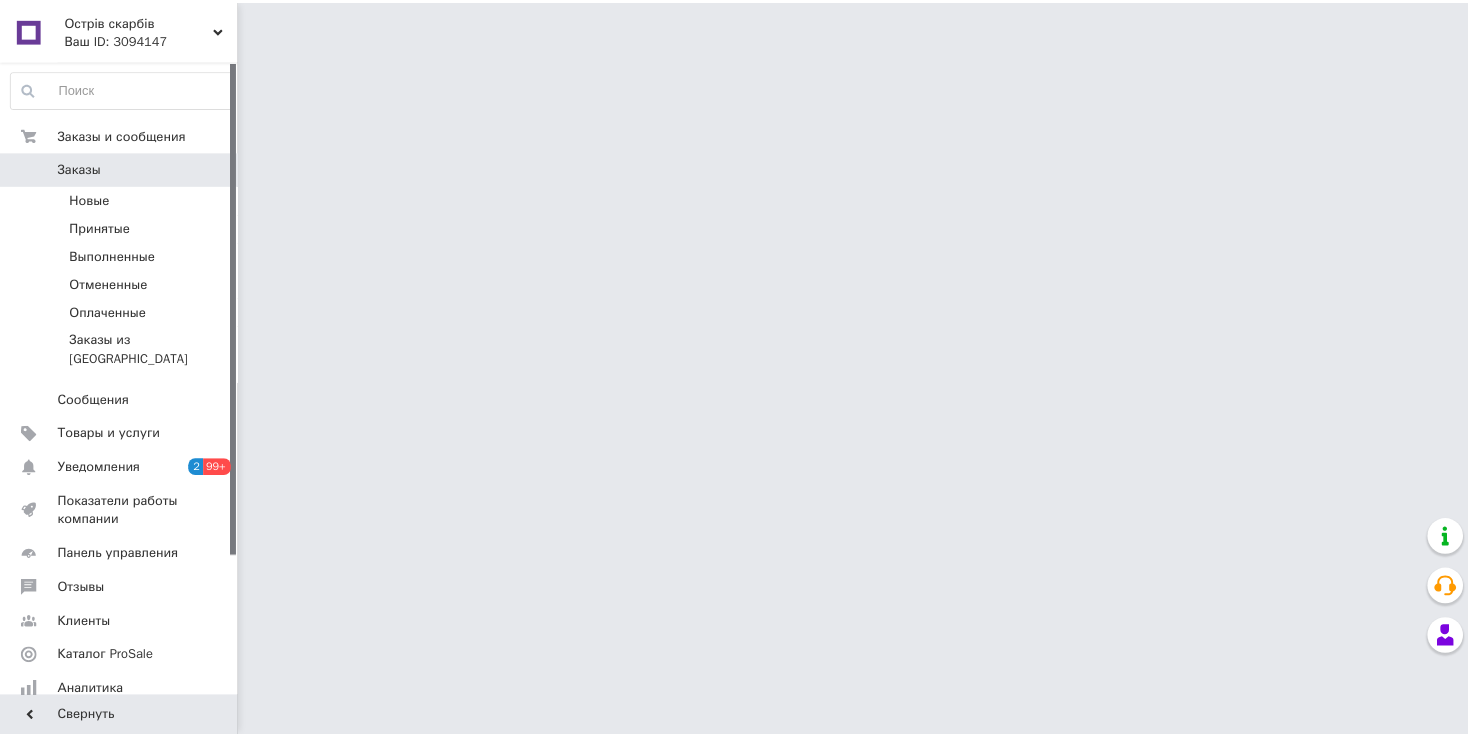 scroll, scrollTop: 0, scrollLeft: 0, axis: both 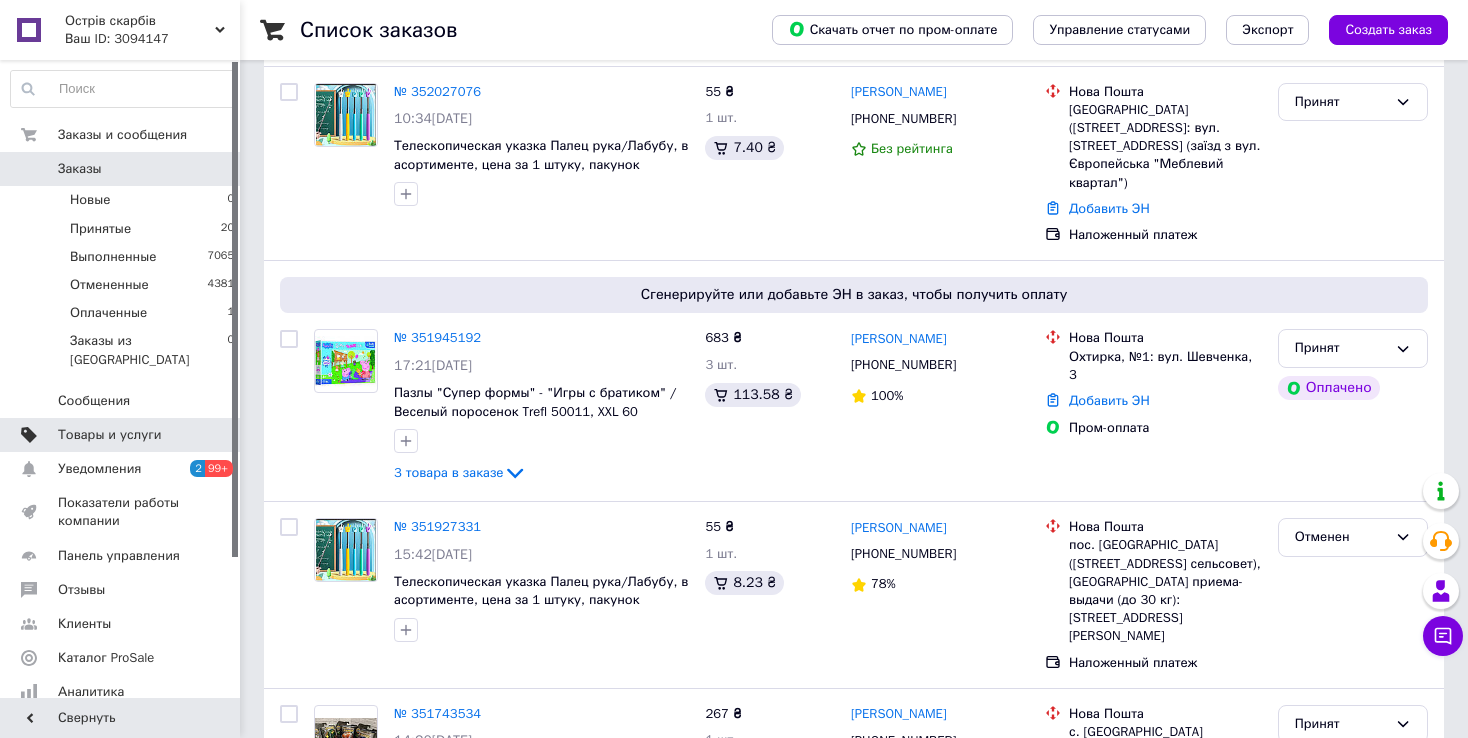 click on "Товары и услуги" at bounding box center [110, 435] 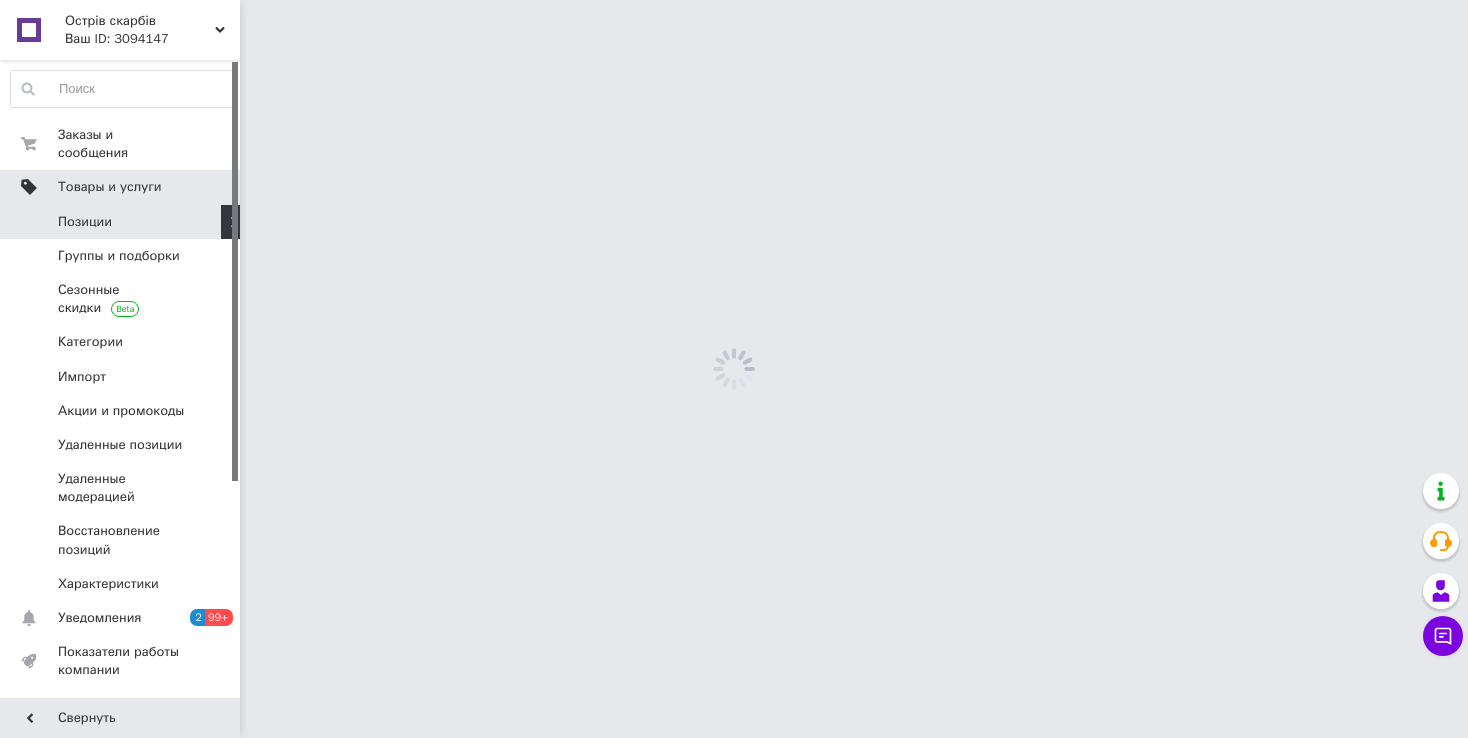 scroll, scrollTop: 0, scrollLeft: 0, axis: both 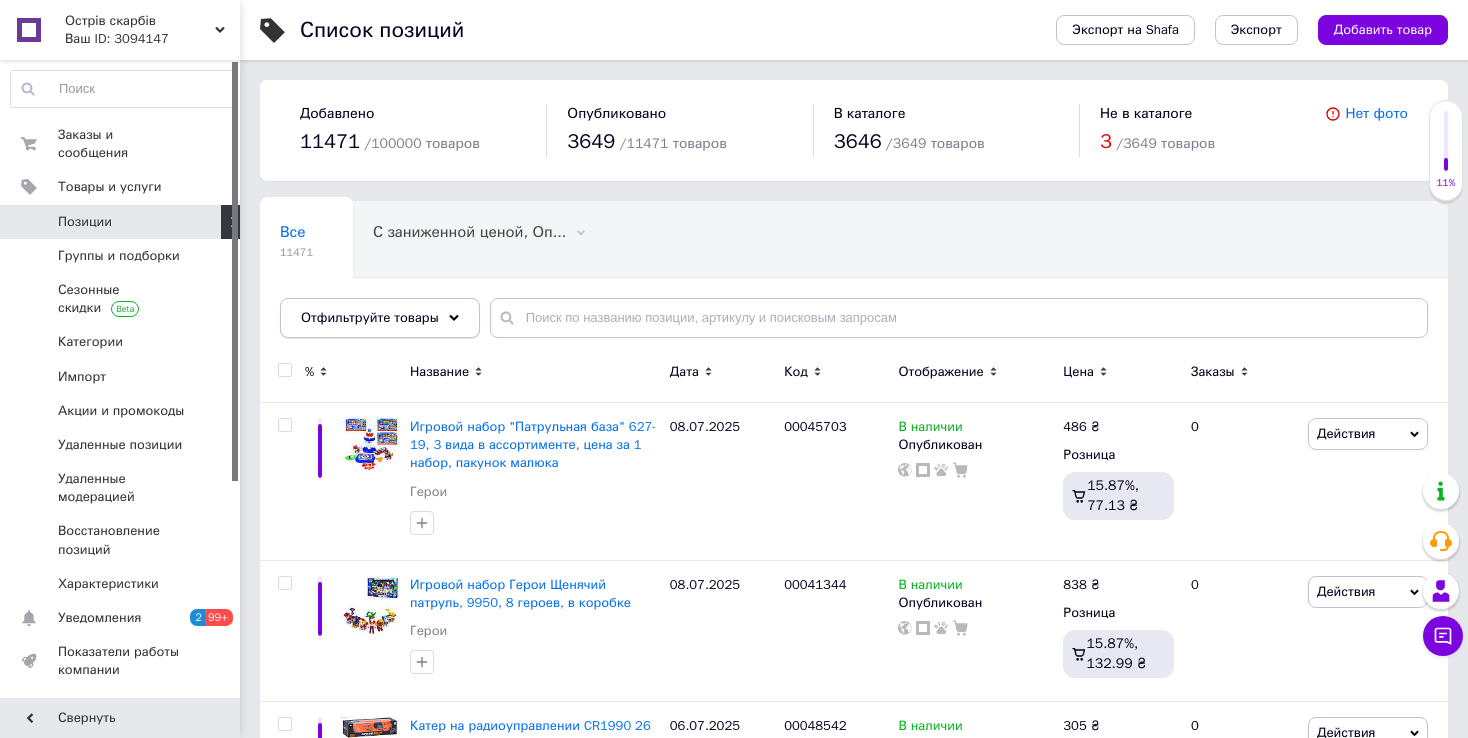 click on "Отфильтруйте товары" at bounding box center (380, 318) 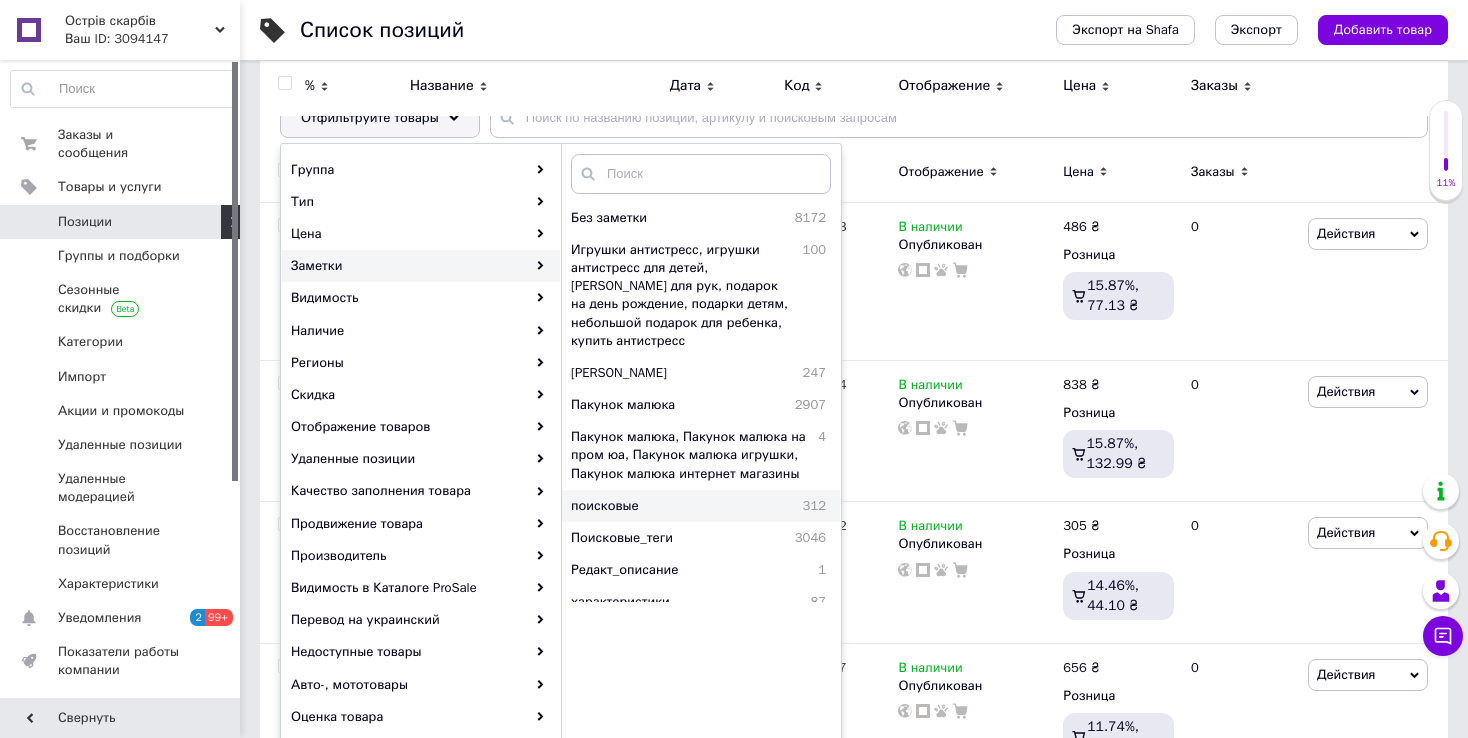 scroll, scrollTop: 100, scrollLeft: 0, axis: vertical 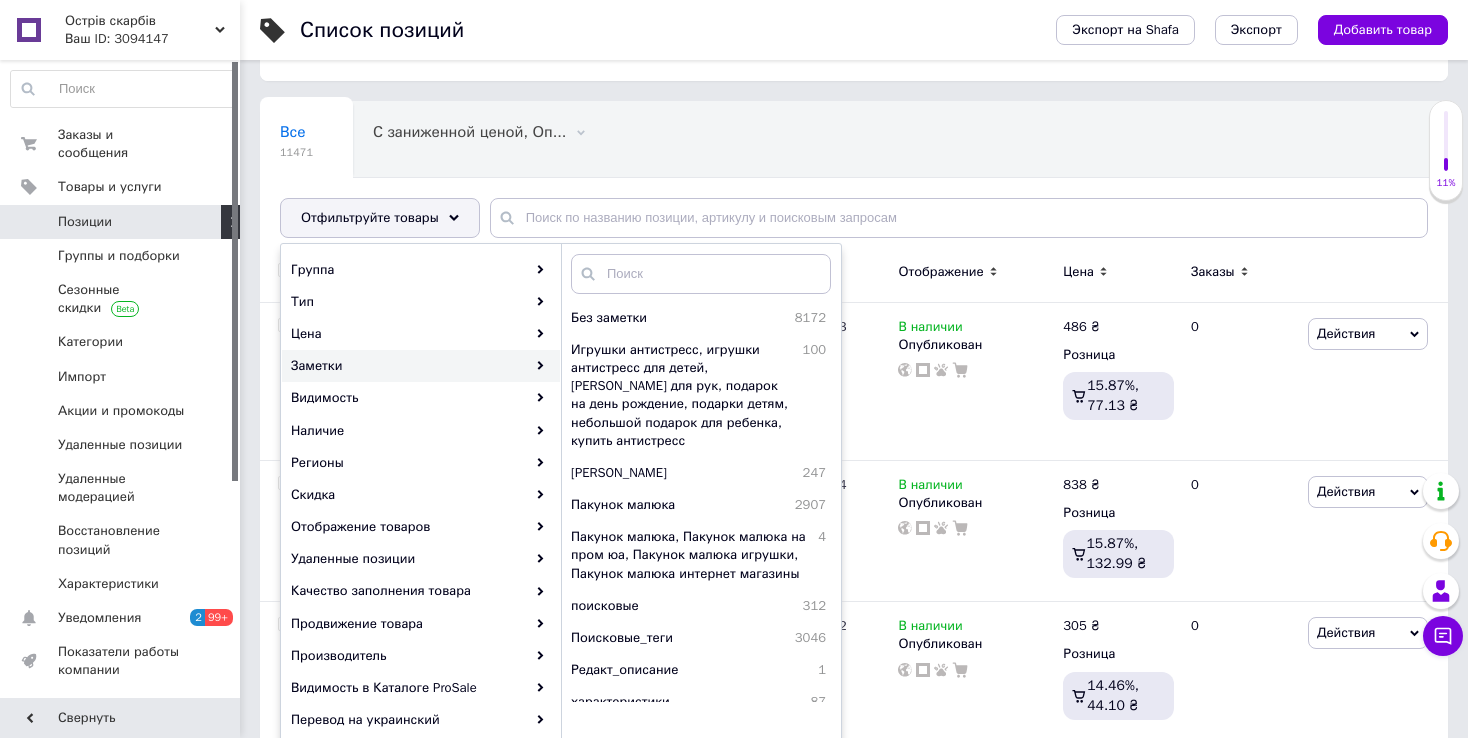 click on "Все 11471 С заниженной ценой, Оп... 0 Удалить Редактировать Опубликованные 3649 Удалить Редактировать Ok Отфильтровано...  Сохранить" at bounding box center (606, 178) 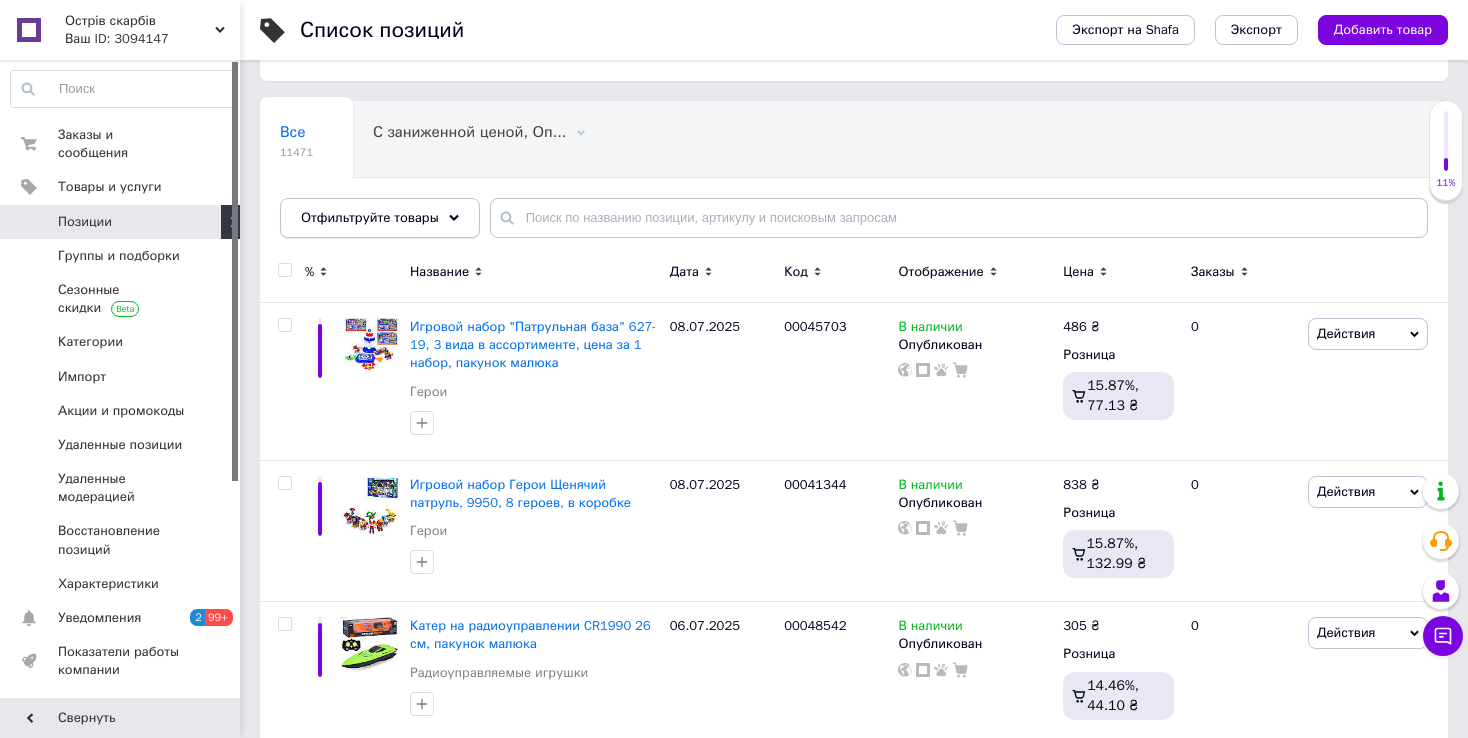 click on "Отфильтруйте товары" at bounding box center (370, 217) 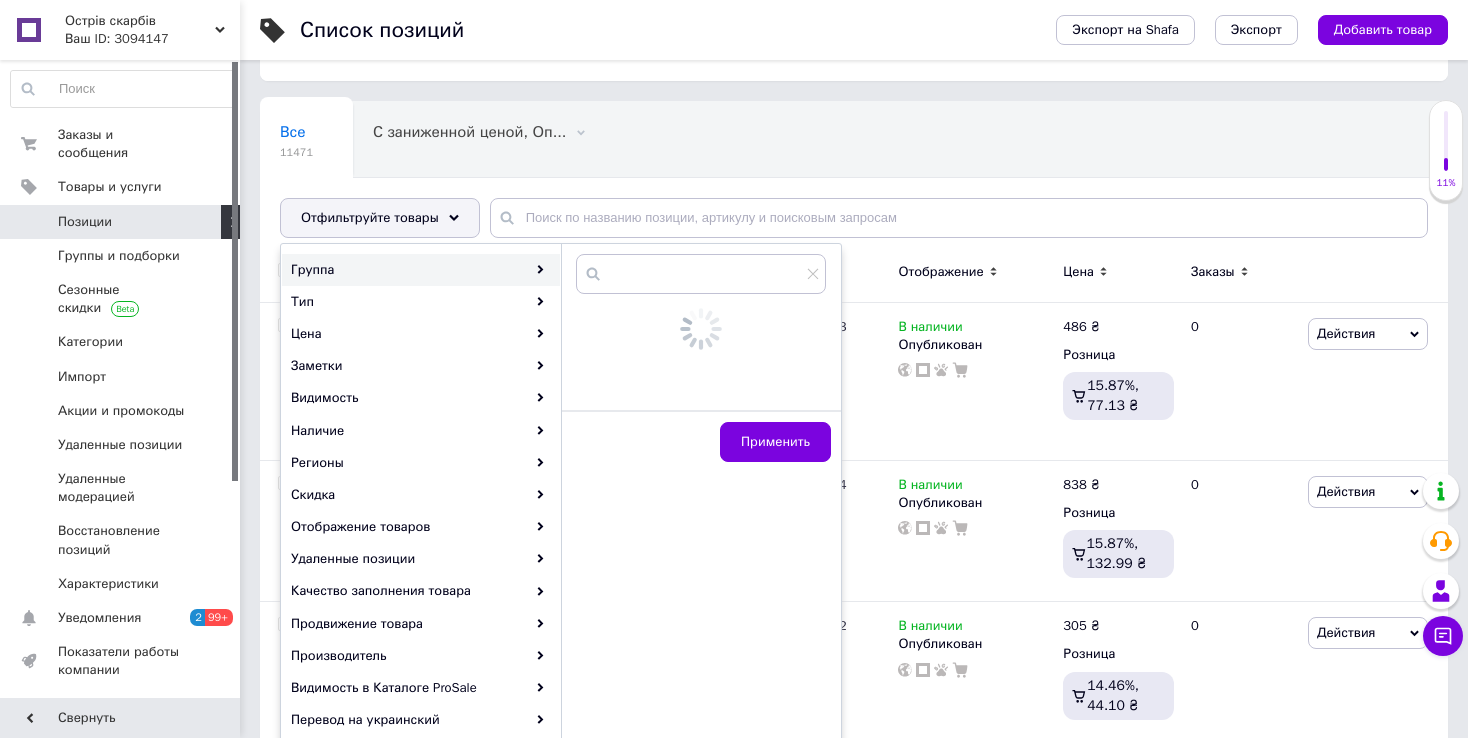click on "Все 11471 С заниженной ценой, Оп... 0 Удалить Редактировать Опубликованные 3649 Удалить Редактировать Ok Отфильтровано...  Сохранить" at bounding box center (854, 179) 